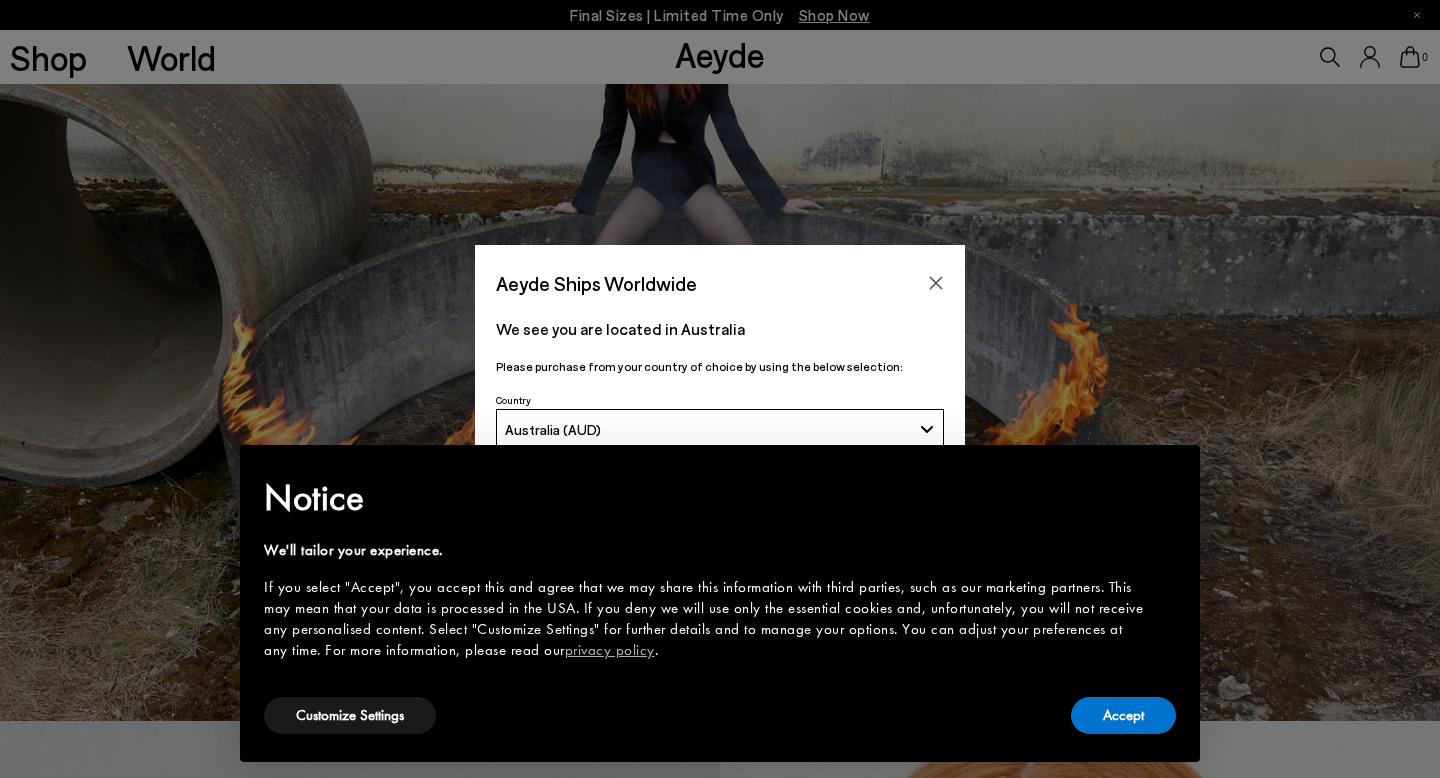 scroll, scrollTop: 57, scrollLeft: 0, axis: vertical 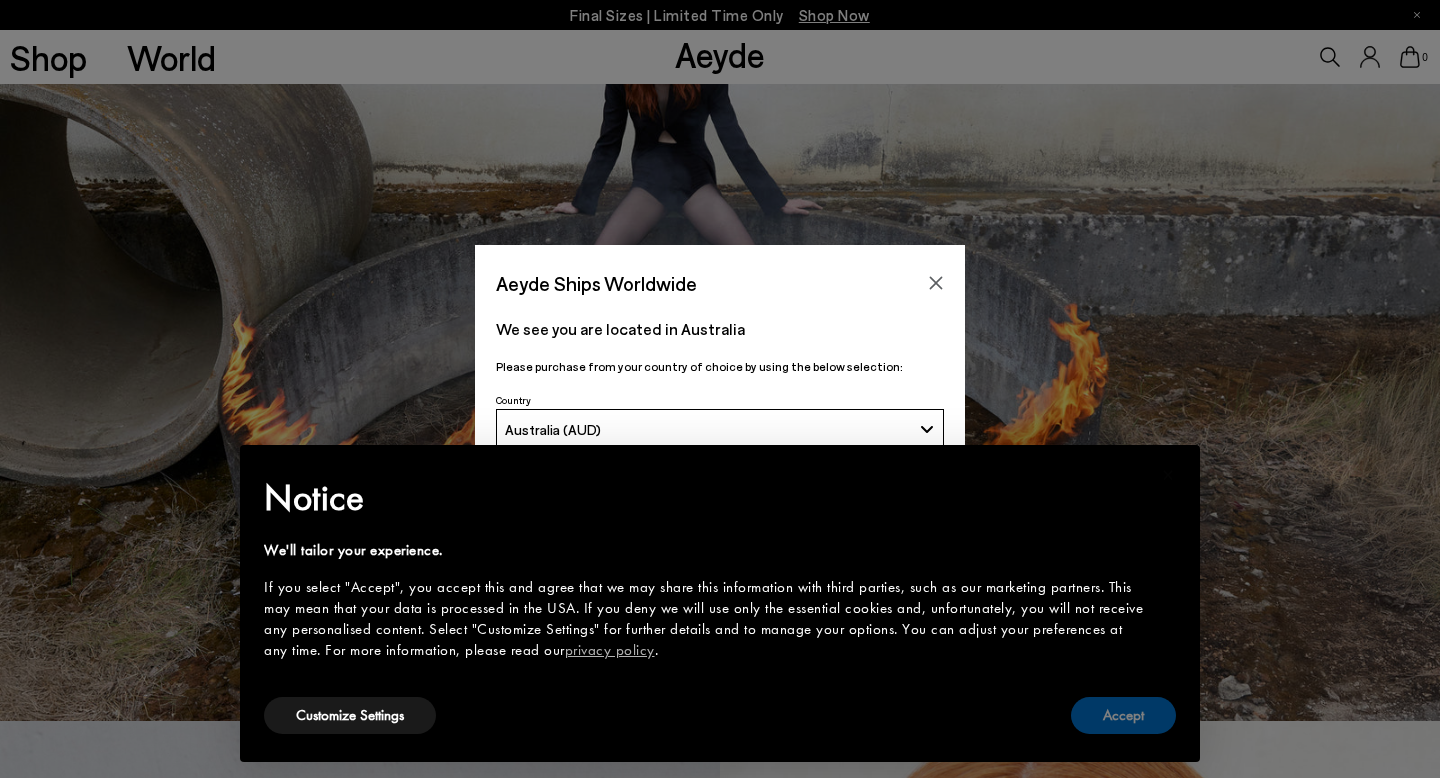 click on "Accept" at bounding box center [1123, 715] 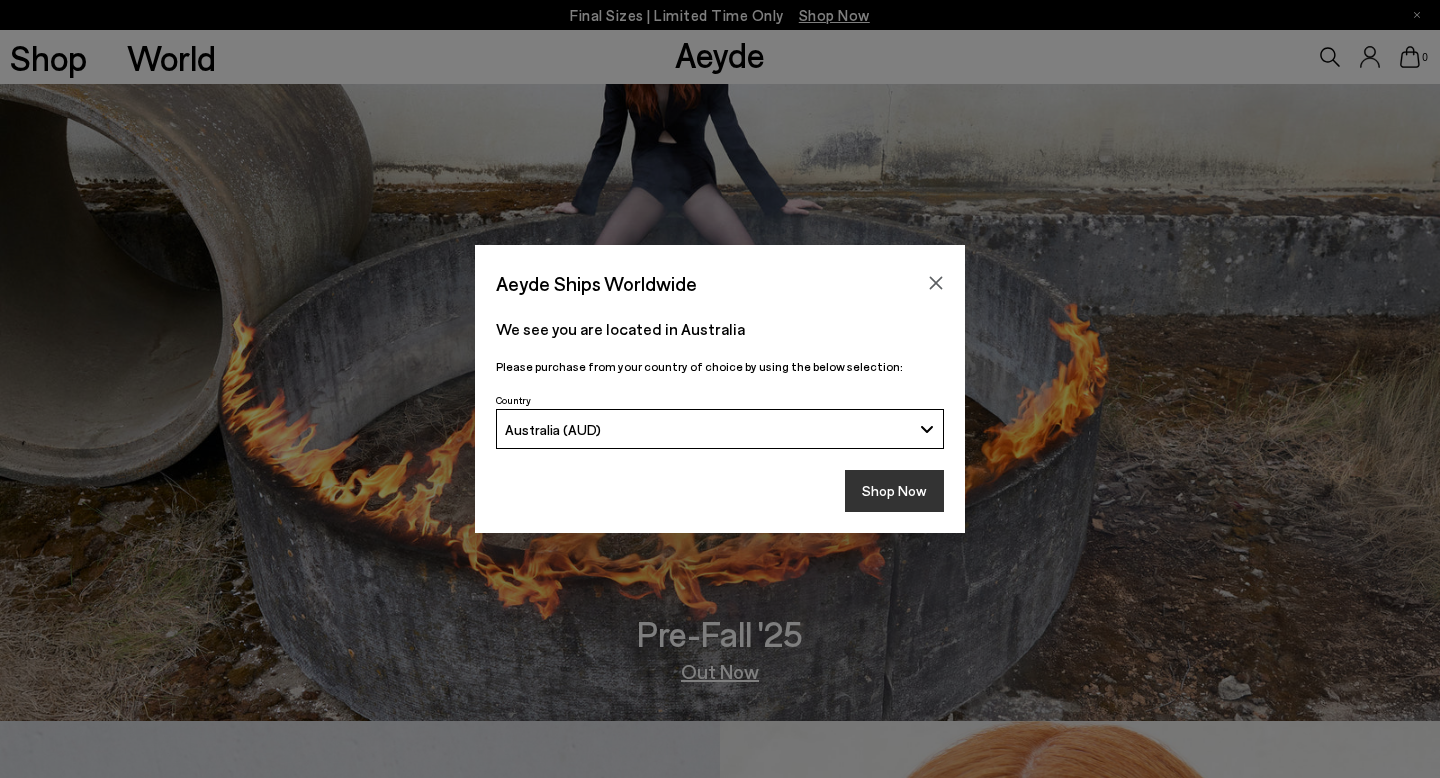 click on "Shop Now" at bounding box center [894, 491] 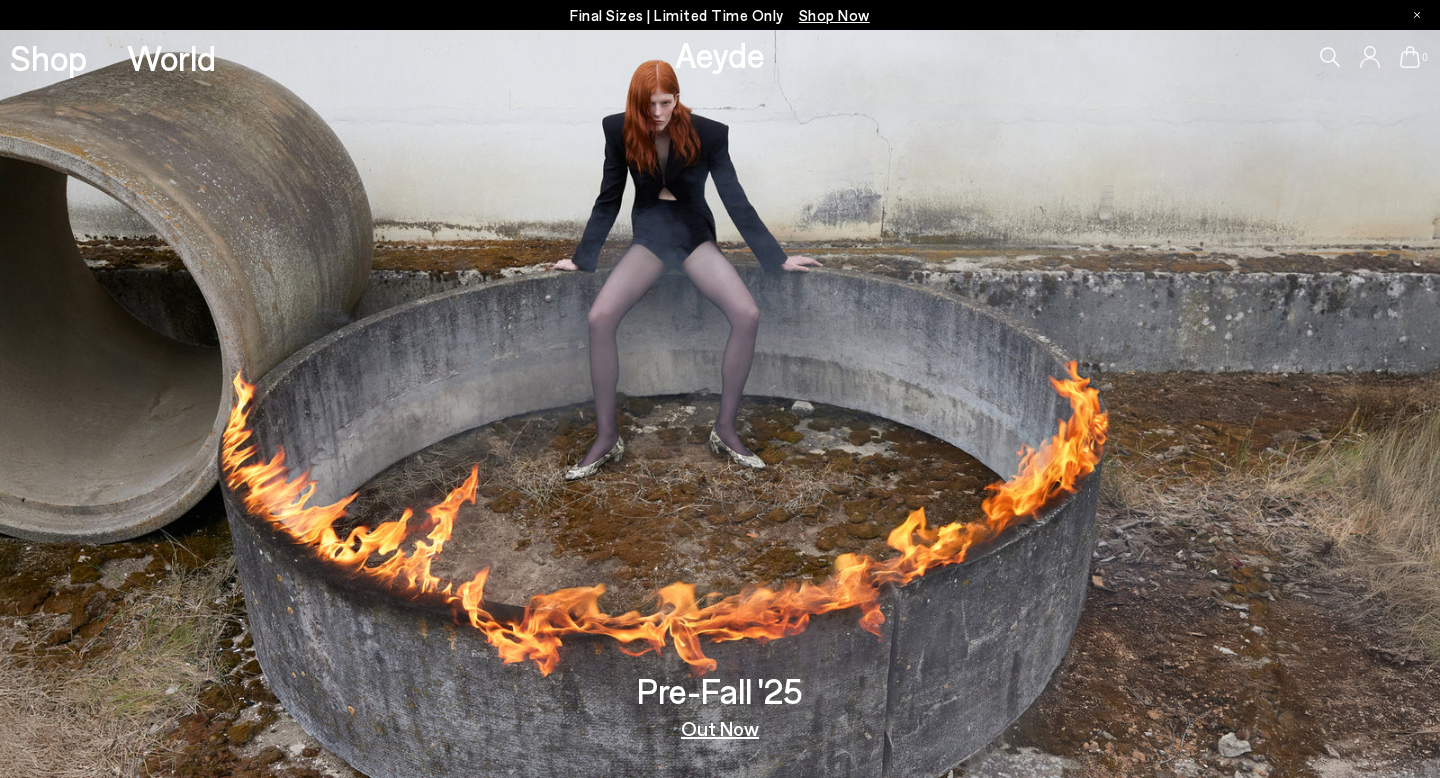 scroll, scrollTop: 0, scrollLeft: 0, axis: both 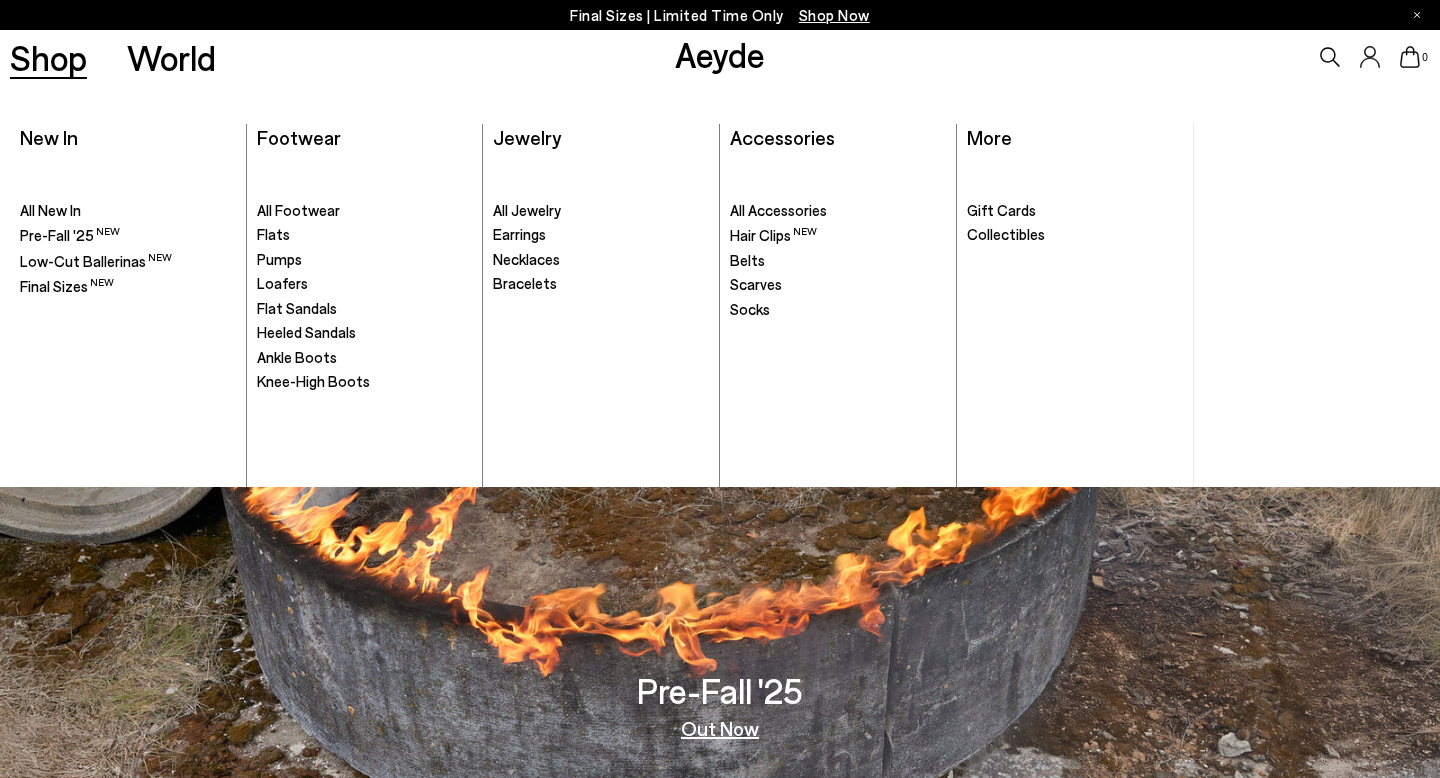 click on "Shop" at bounding box center [48, 57] 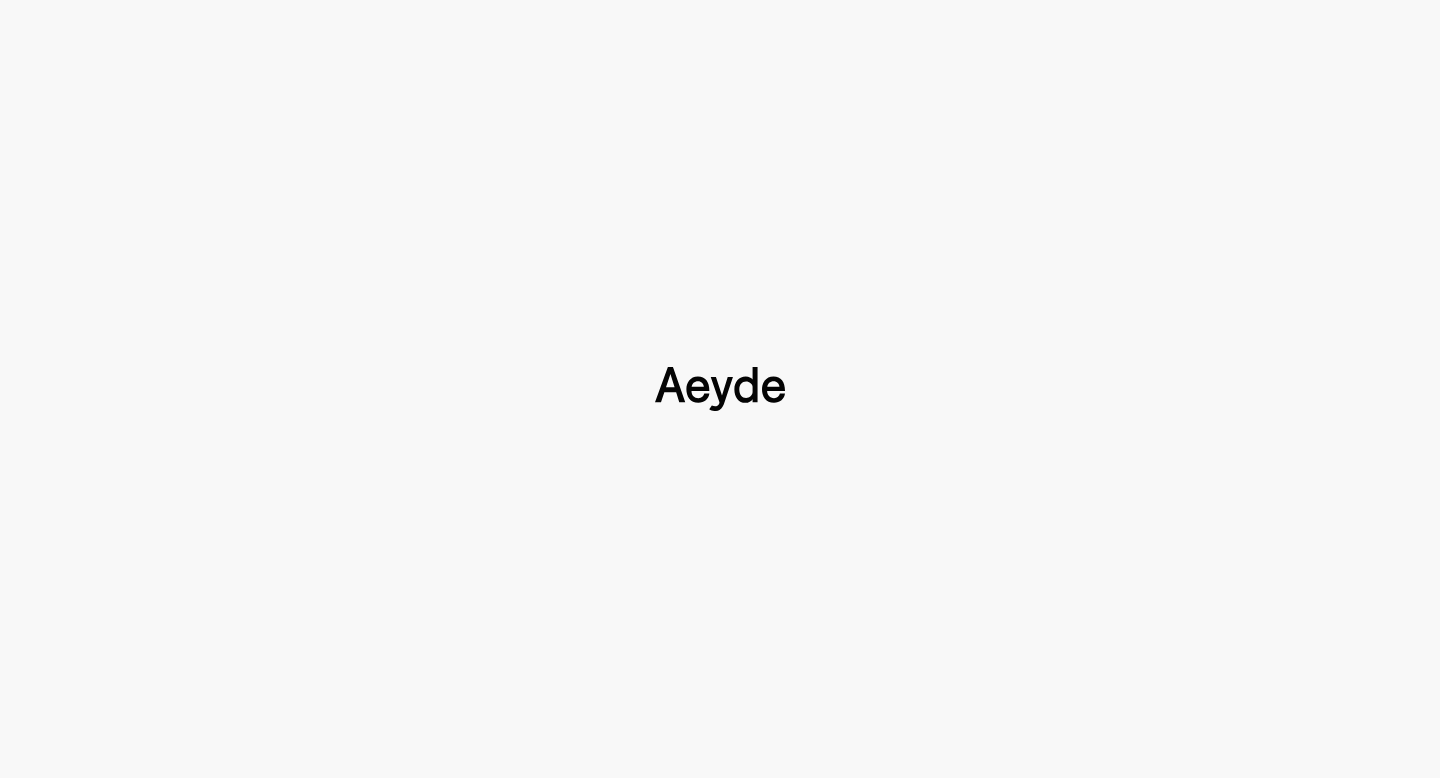 scroll, scrollTop: 0, scrollLeft: 0, axis: both 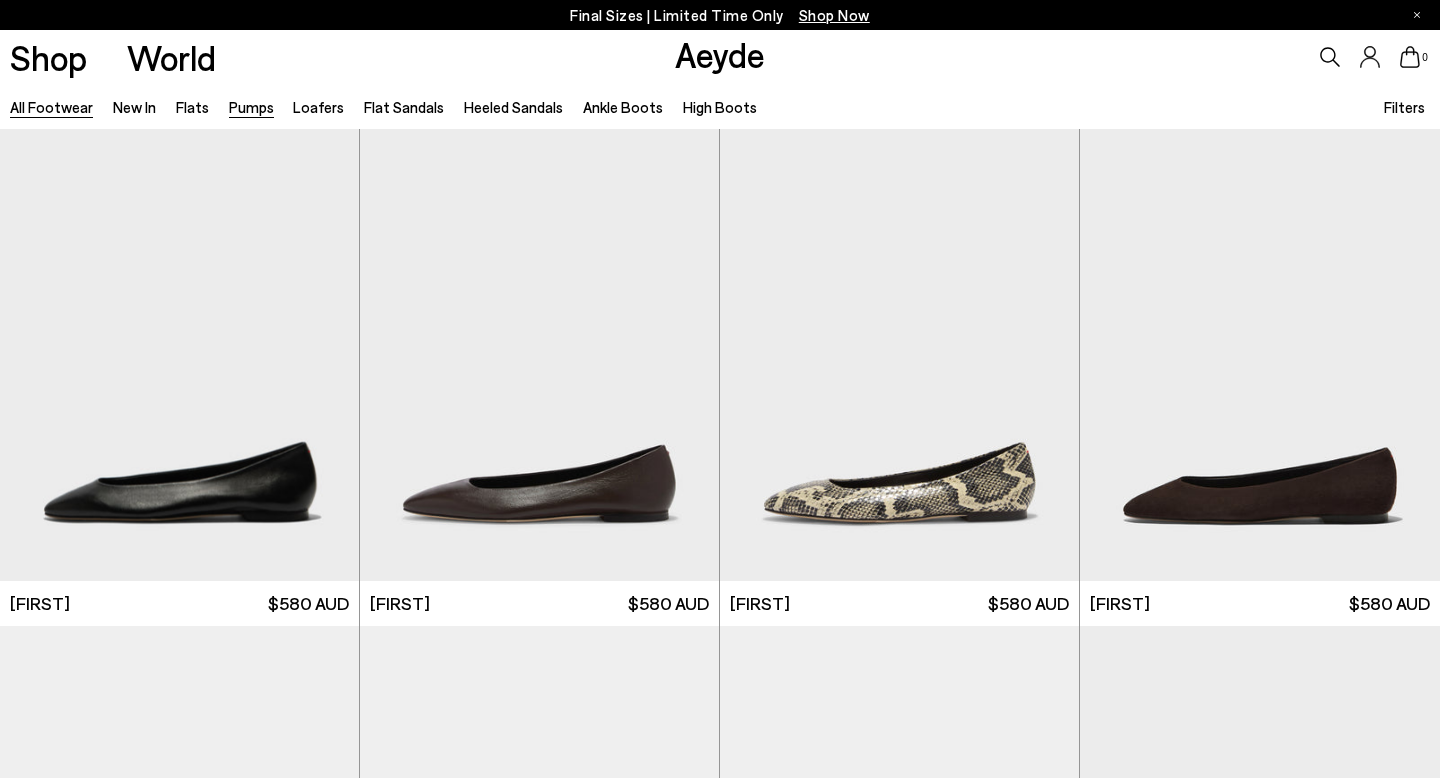 click on "Pumps" at bounding box center [251, 107] 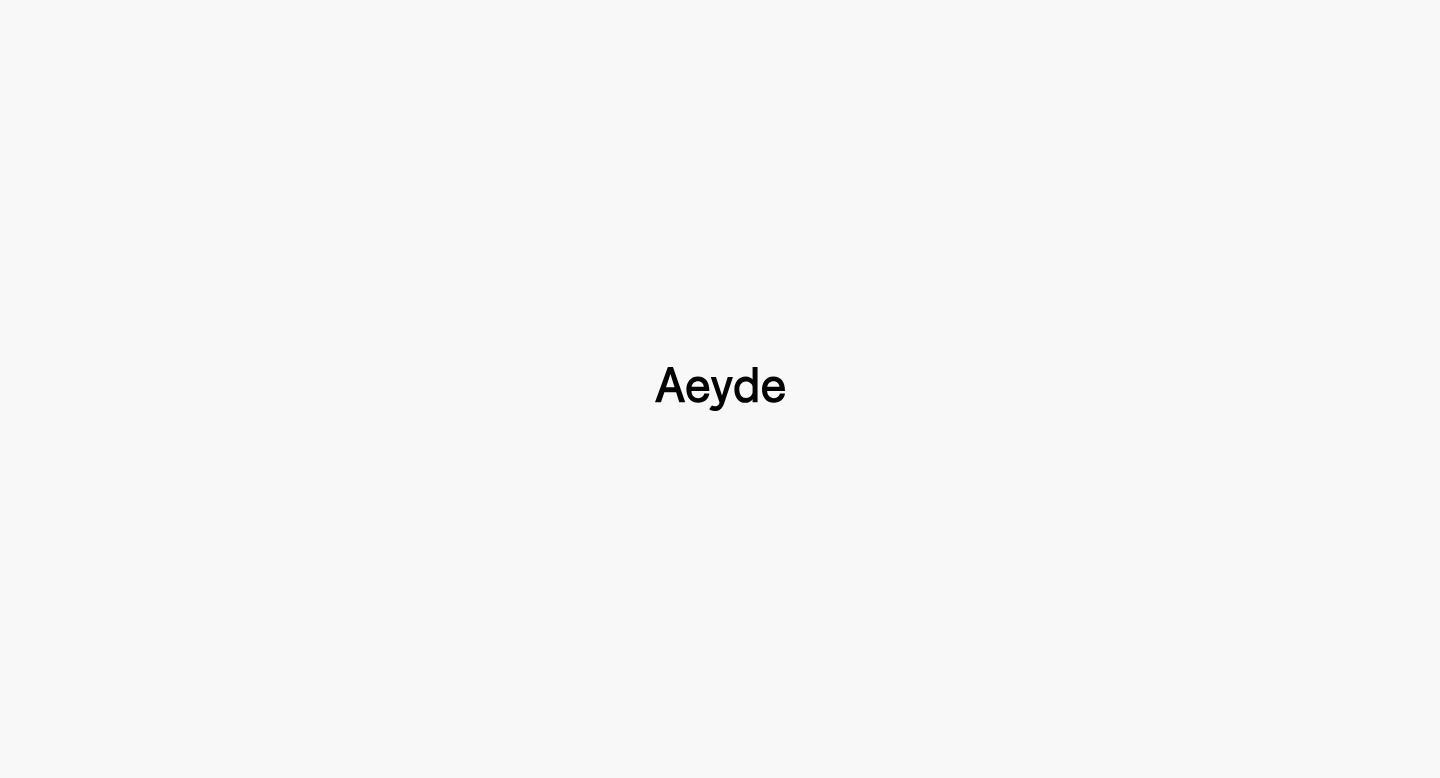 scroll, scrollTop: 0, scrollLeft: 0, axis: both 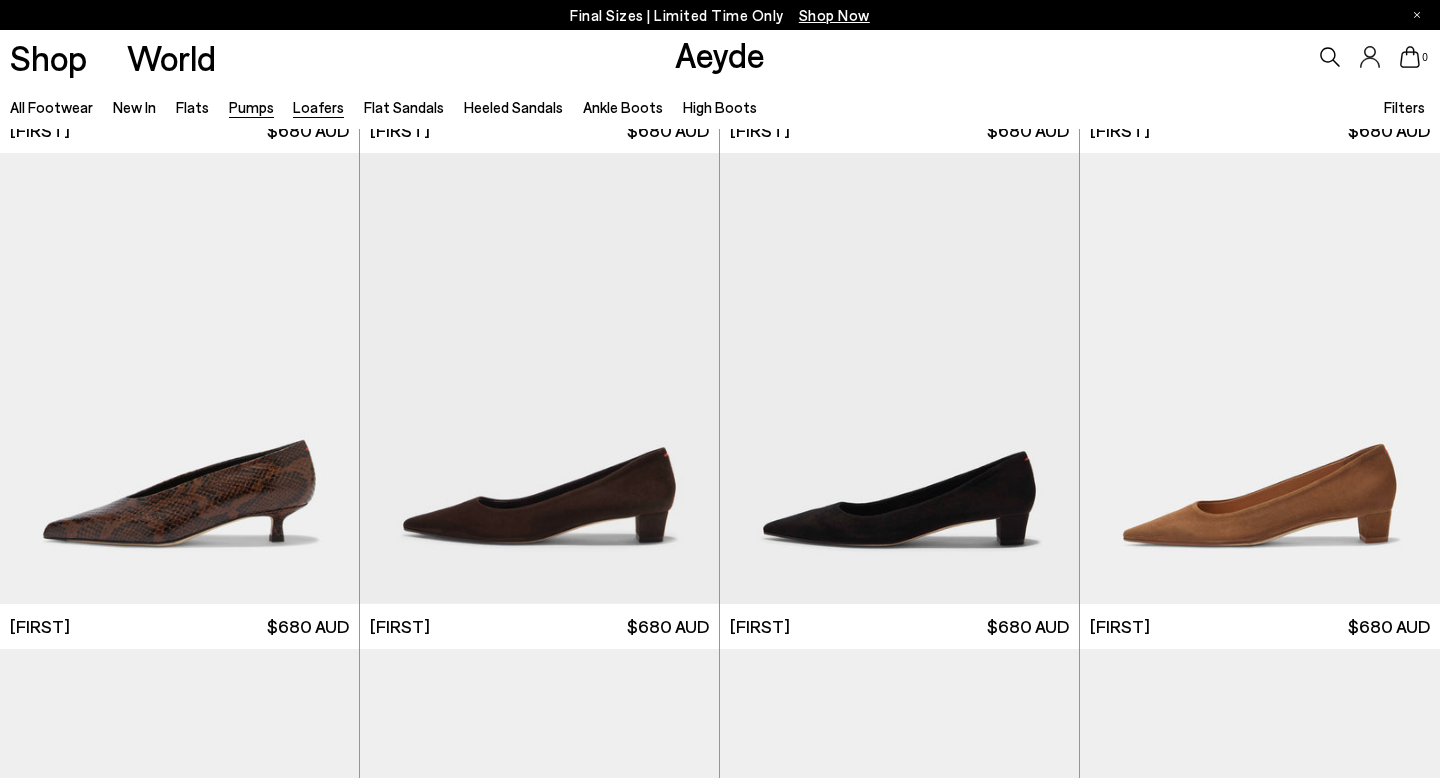 click on "Loafers" at bounding box center (318, 107) 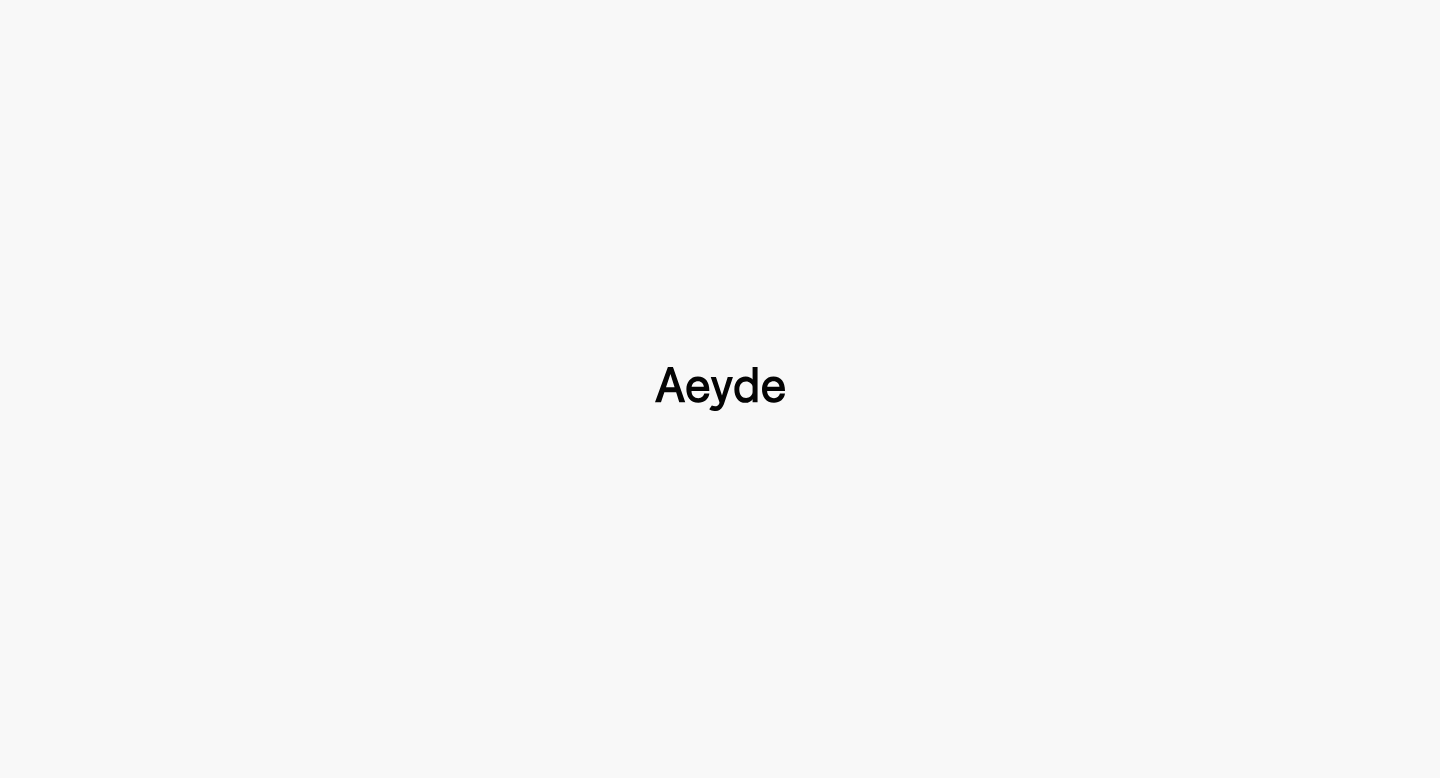 scroll, scrollTop: 0, scrollLeft: 0, axis: both 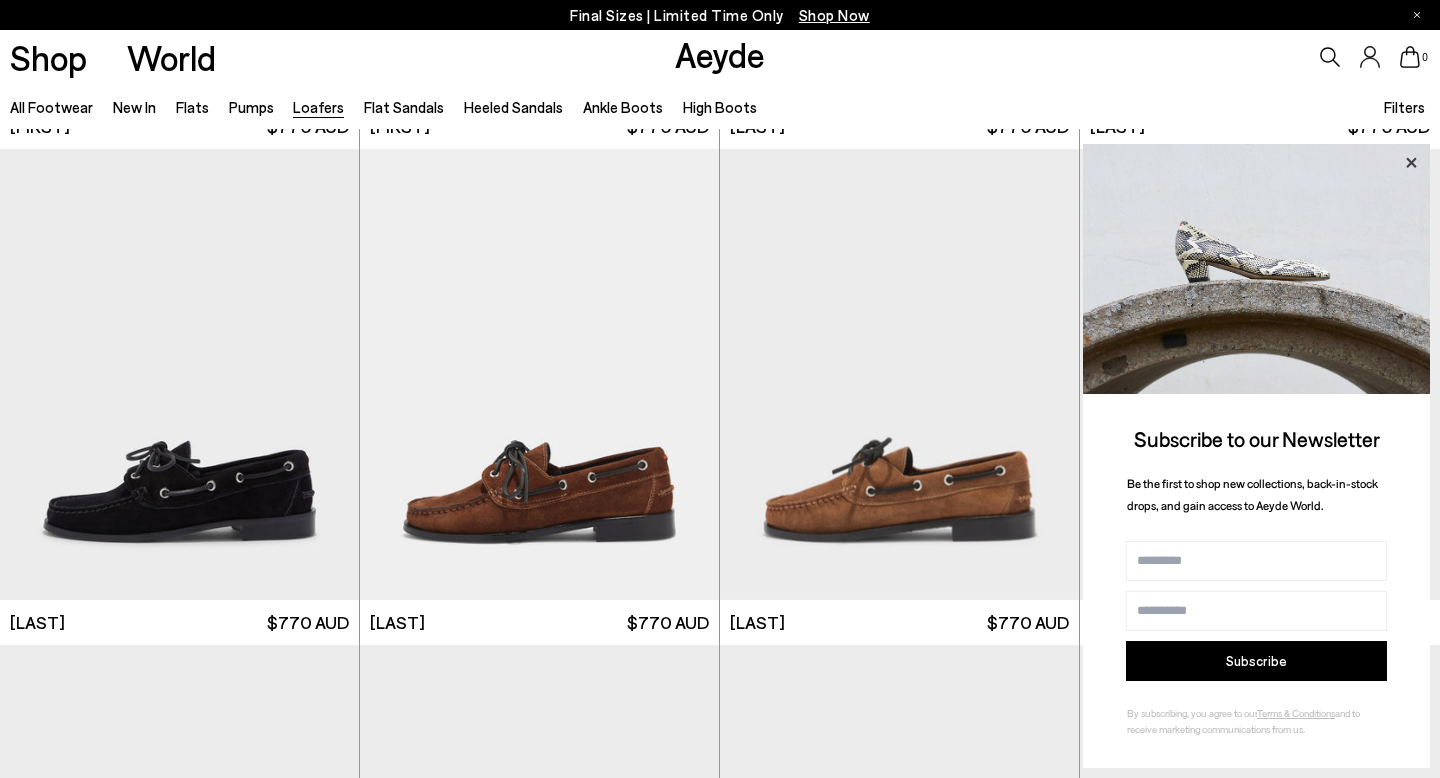 click 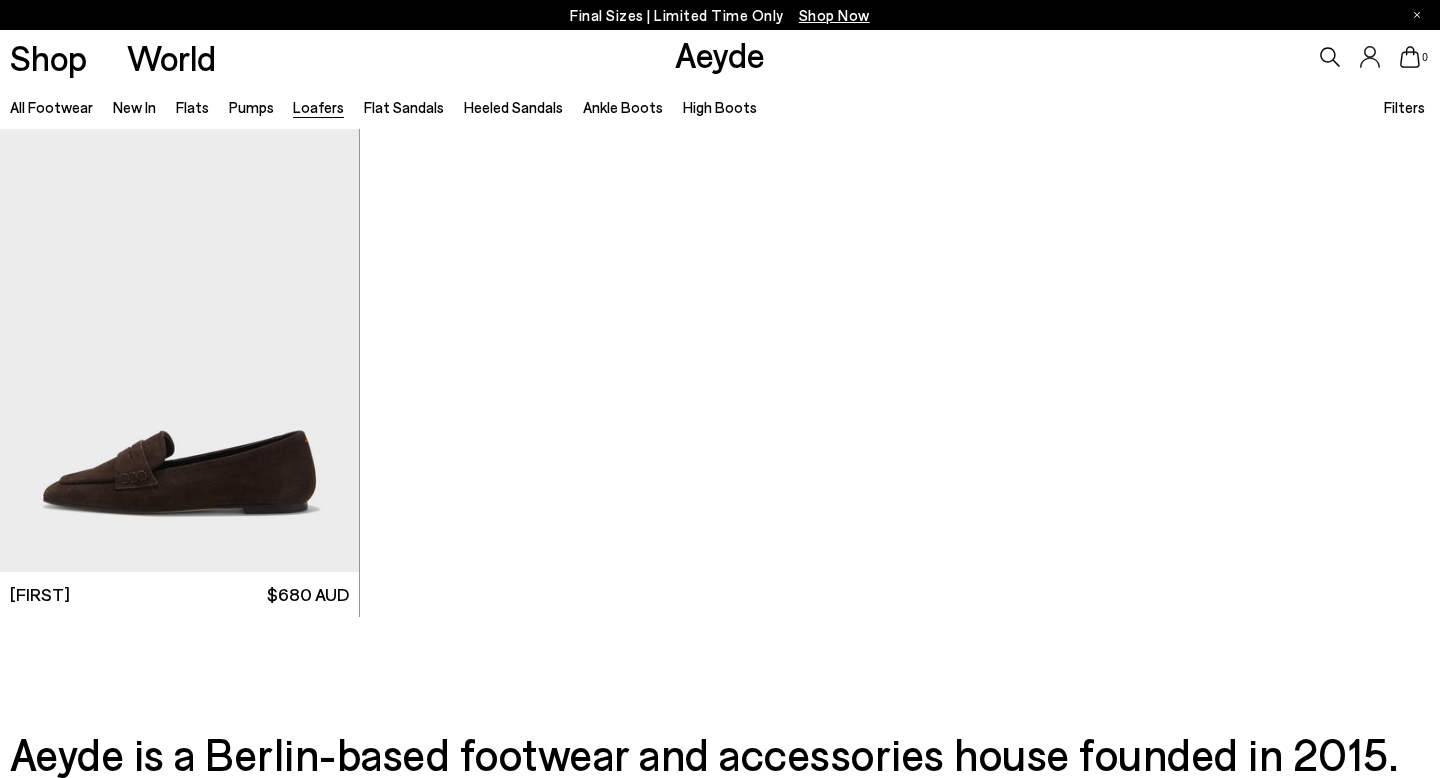 scroll, scrollTop: 2493, scrollLeft: 0, axis: vertical 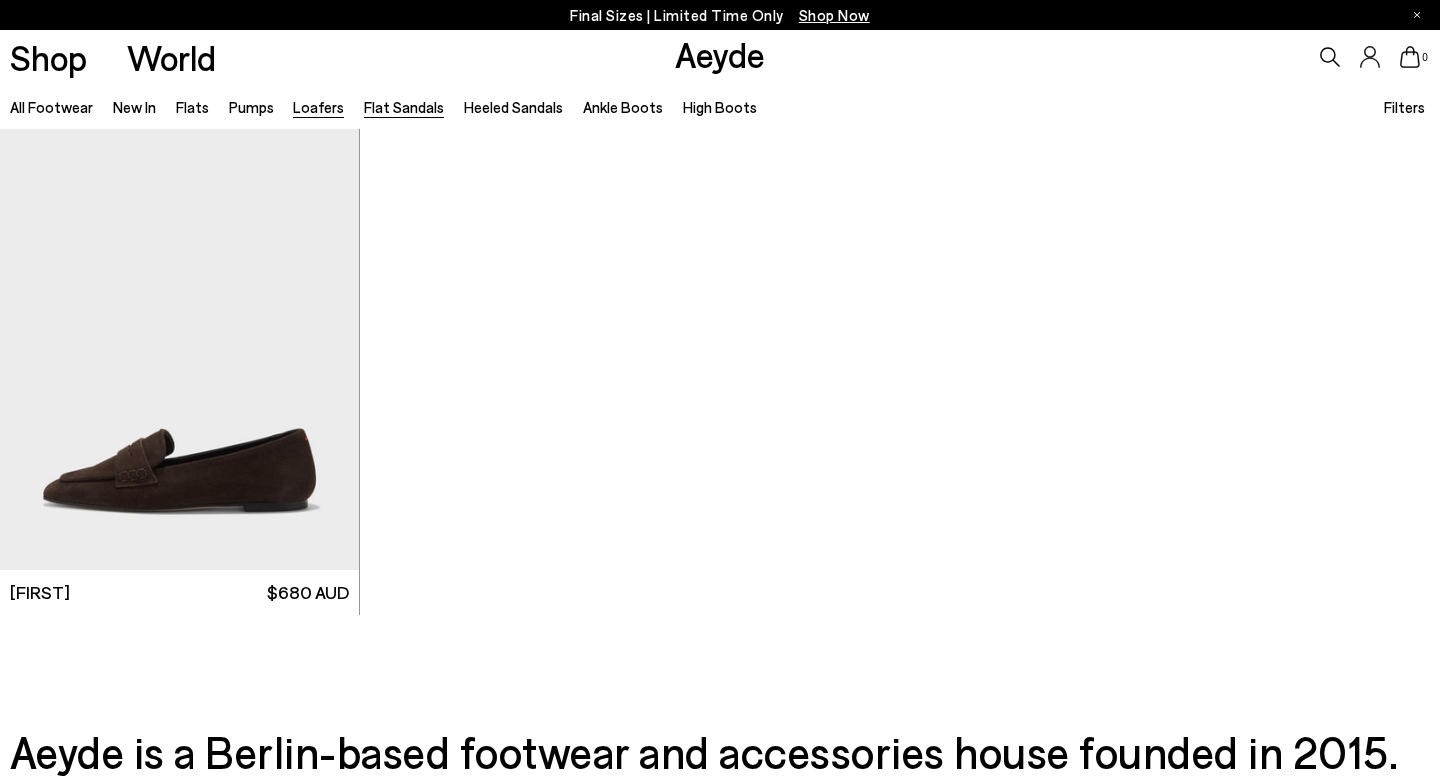 click on "Flat Sandals" at bounding box center [404, 107] 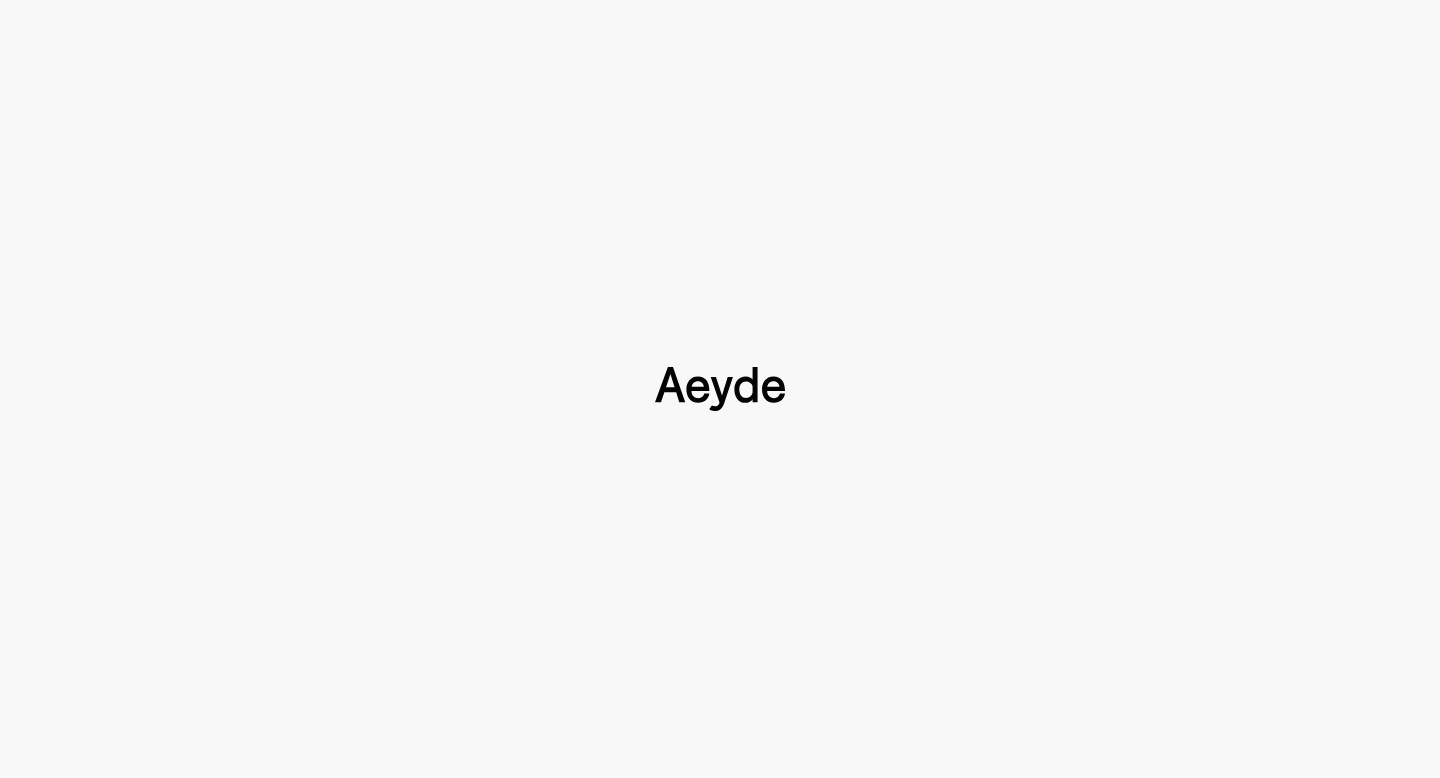 scroll, scrollTop: 0, scrollLeft: 0, axis: both 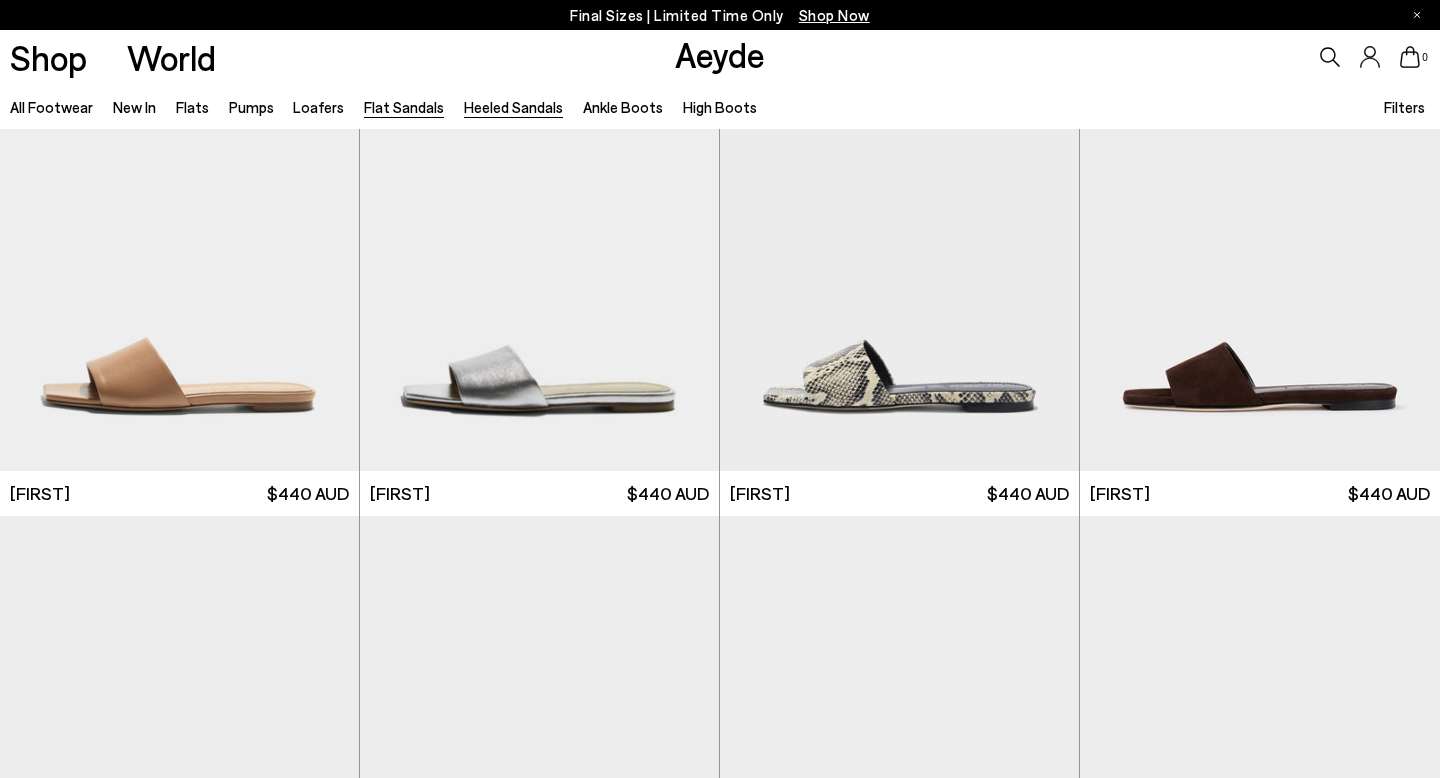 click on "Heeled Sandals" at bounding box center (513, 107) 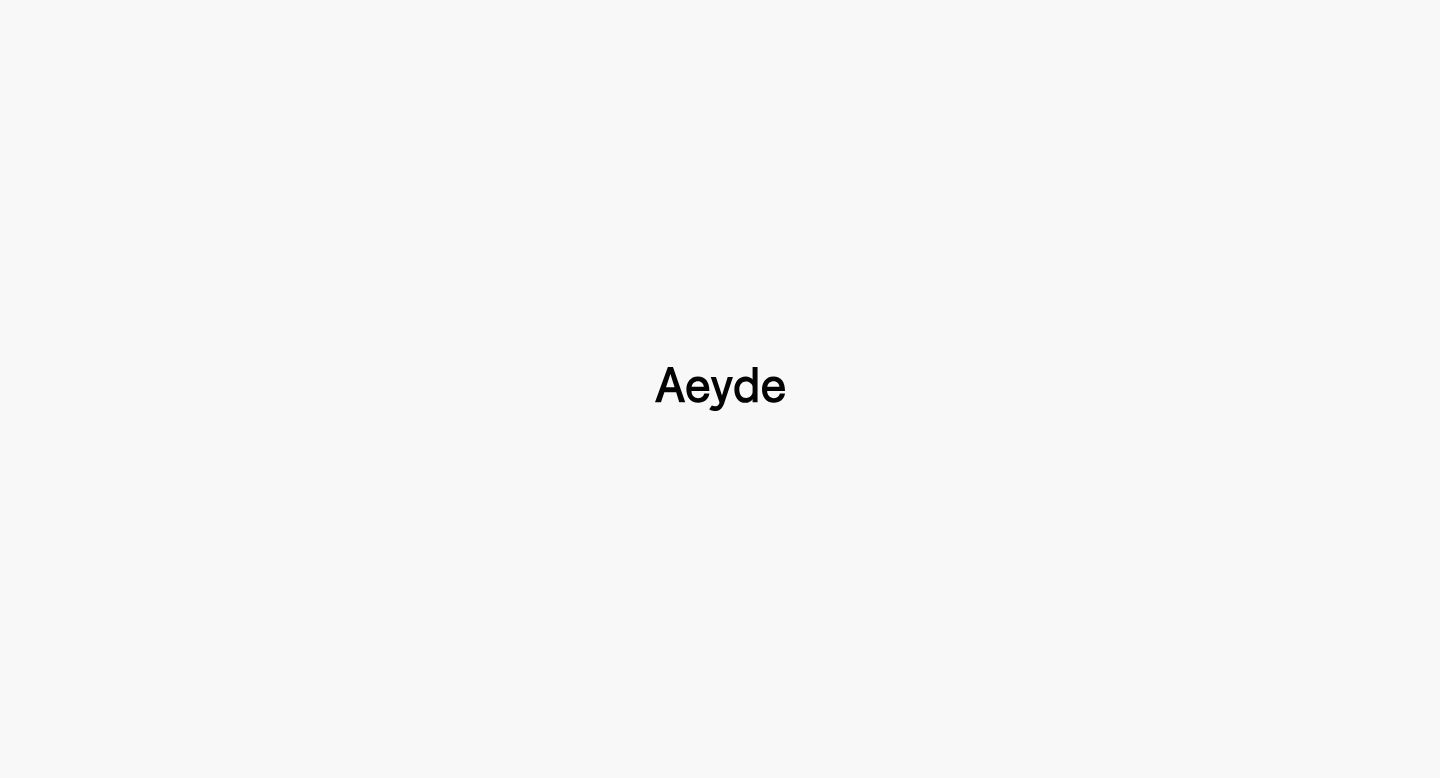 type 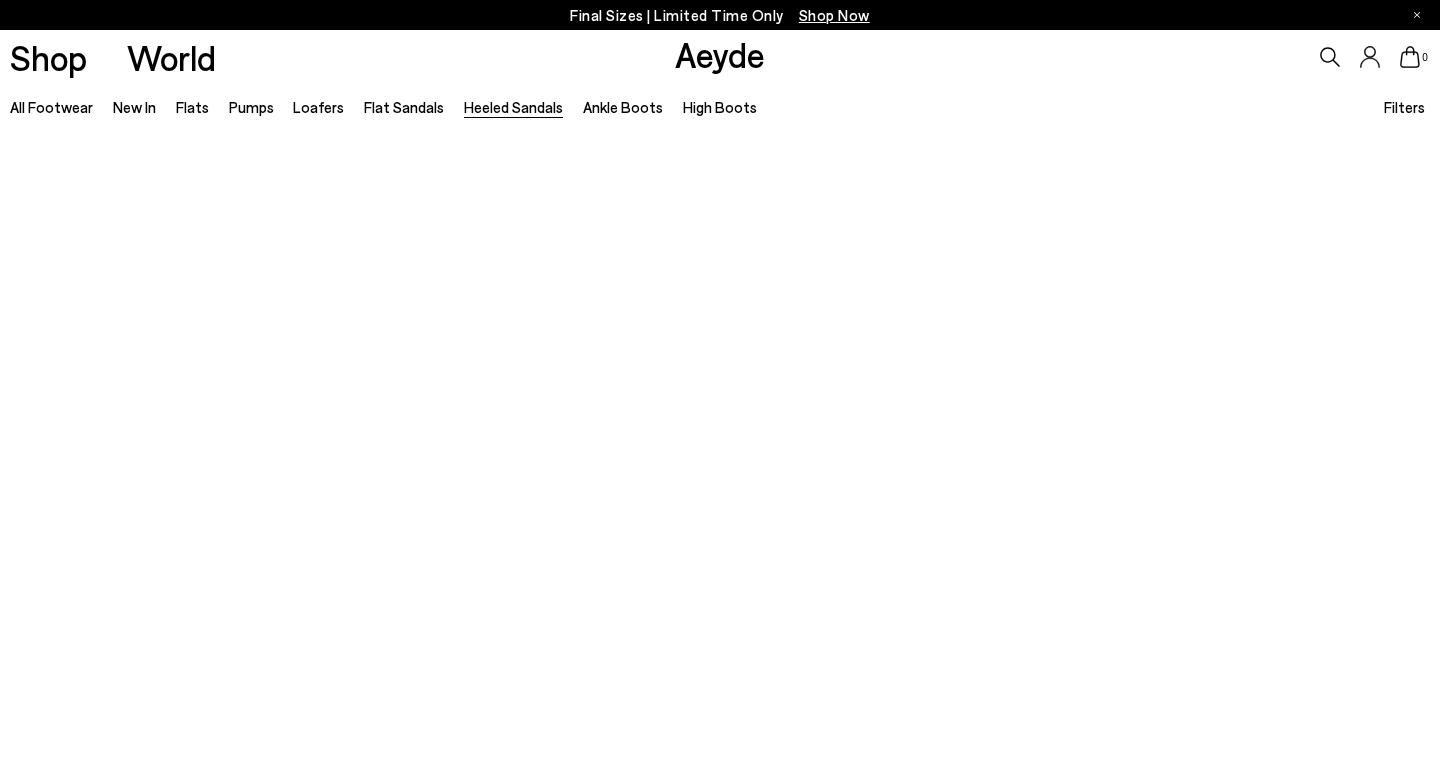 scroll, scrollTop: 133, scrollLeft: 0, axis: vertical 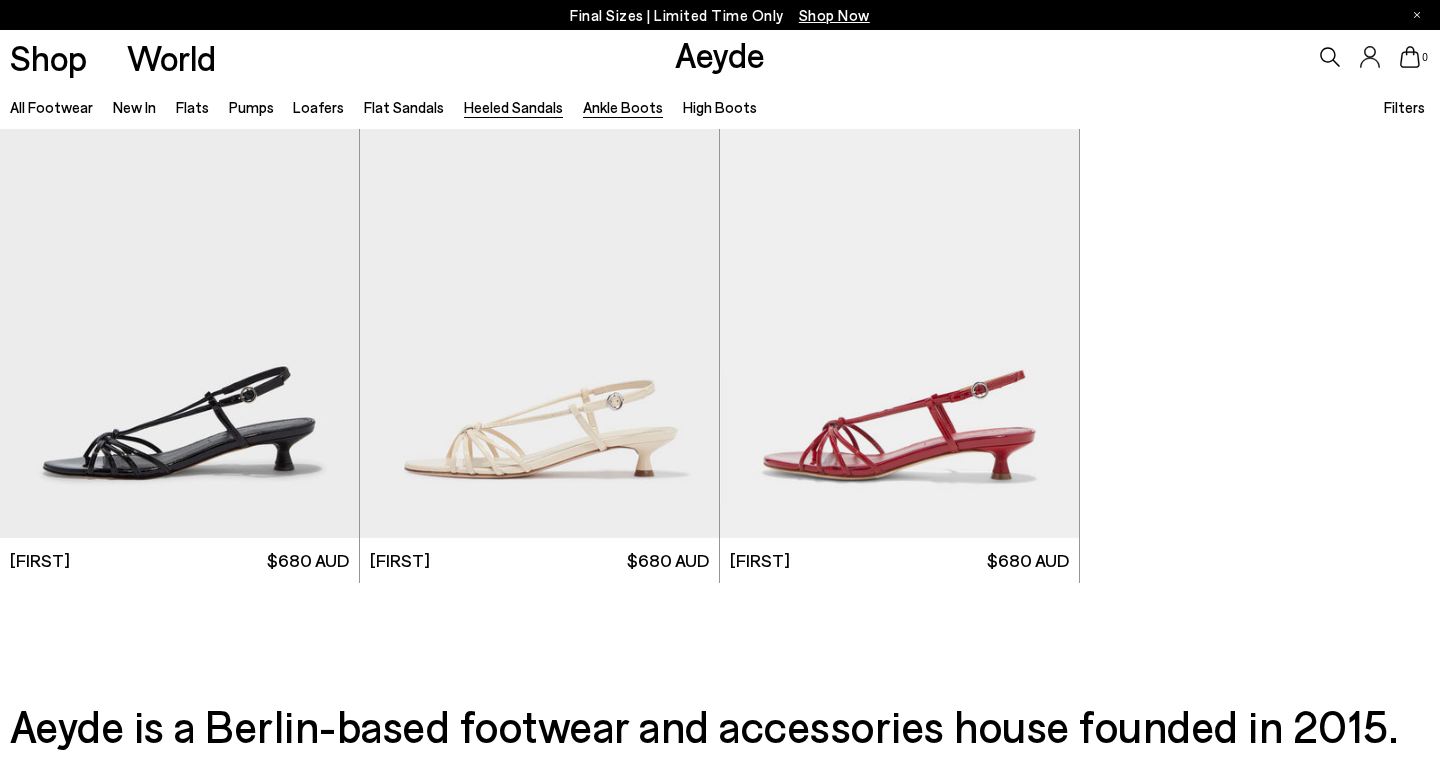 click on "Ankle Boots" at bounding box center [623, 107] 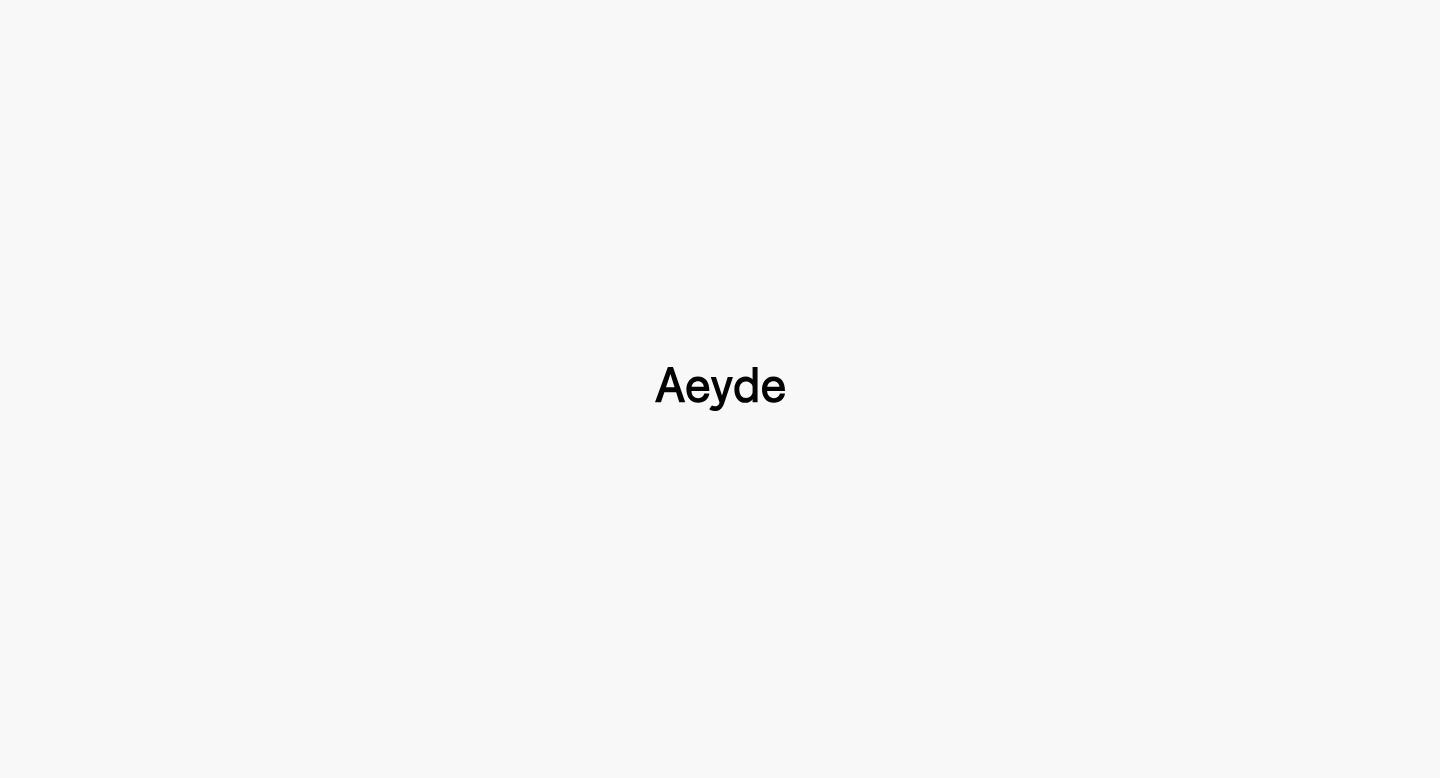 scroll, scrollTop: 0, scrollLeft: 0, axis: both 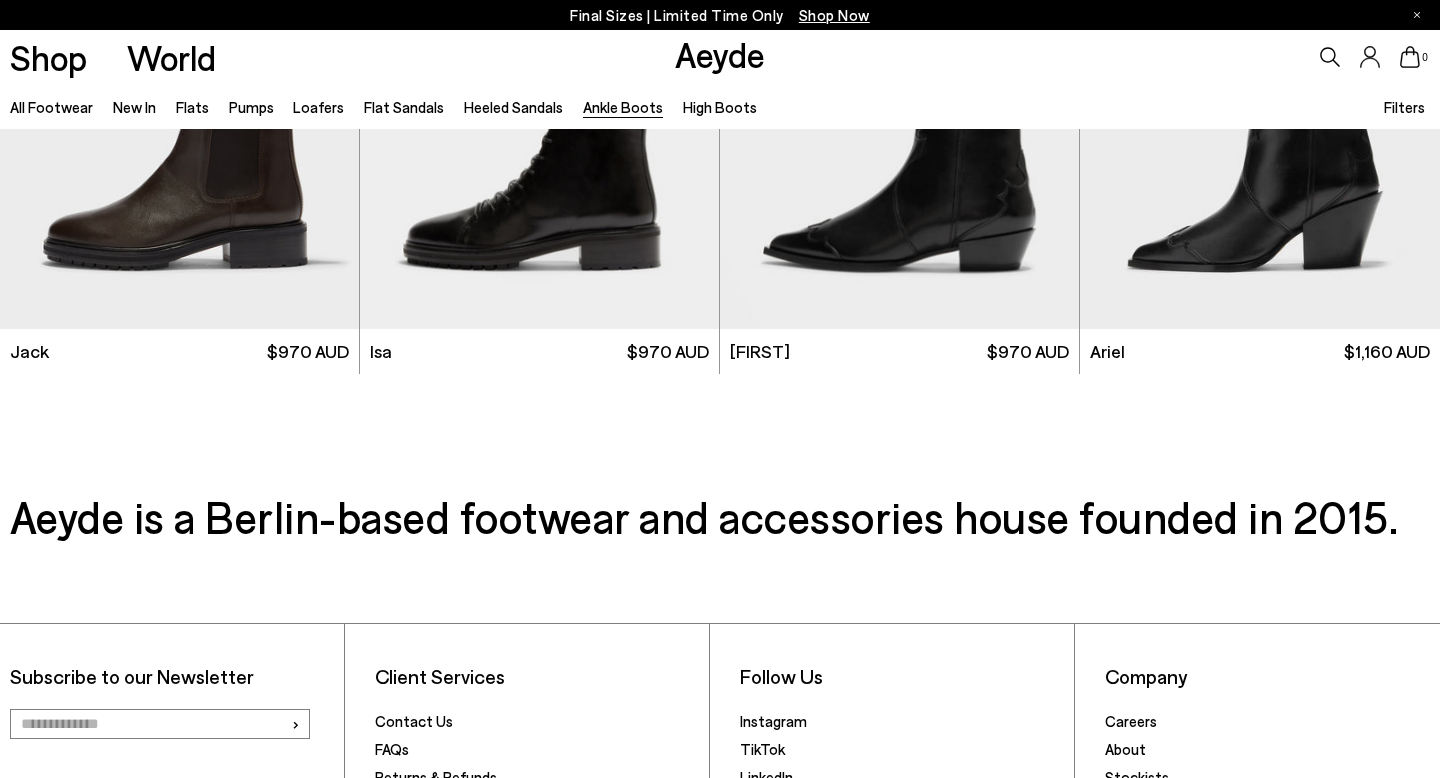 click on "High Boots" at bounding box center [720, 107] 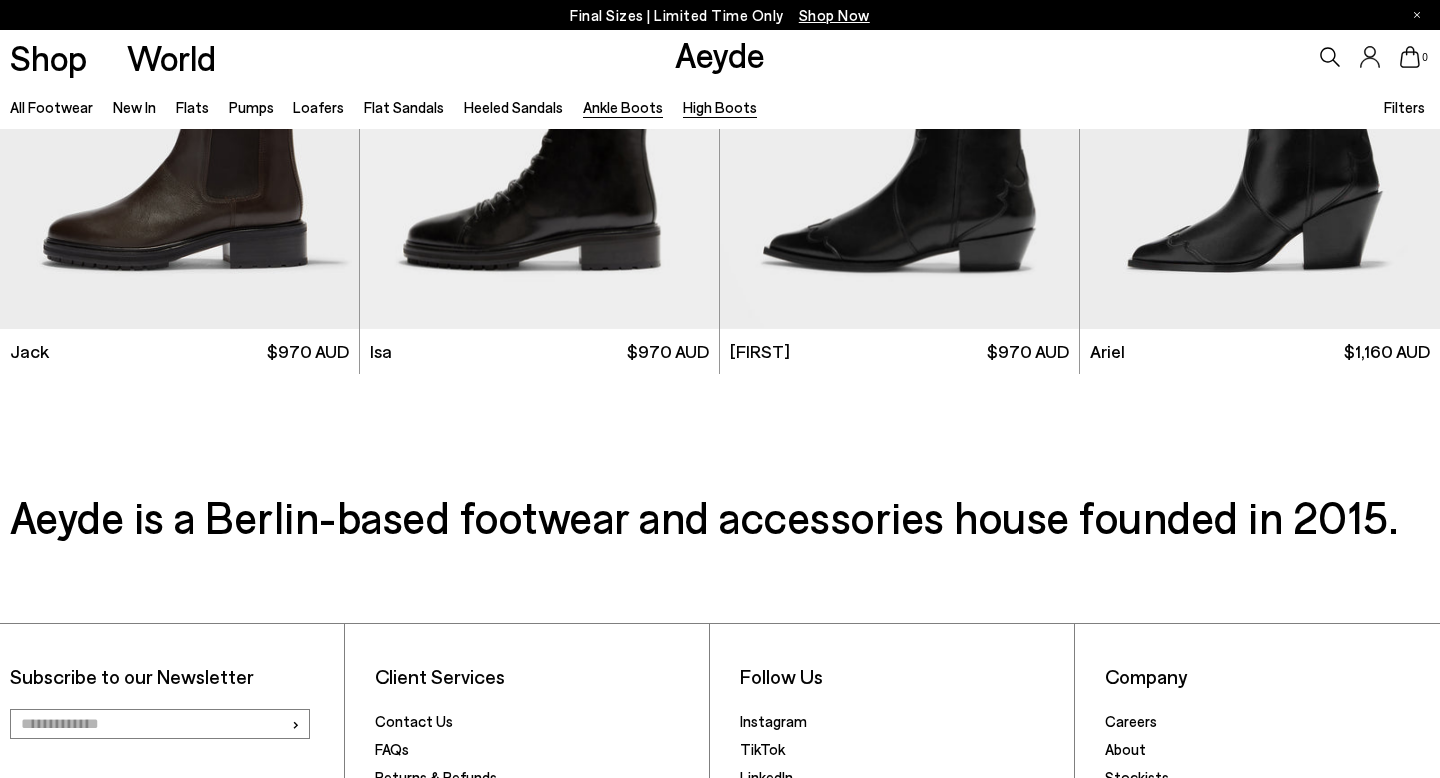 click on "High Boots" at bounding box center [720, 107] 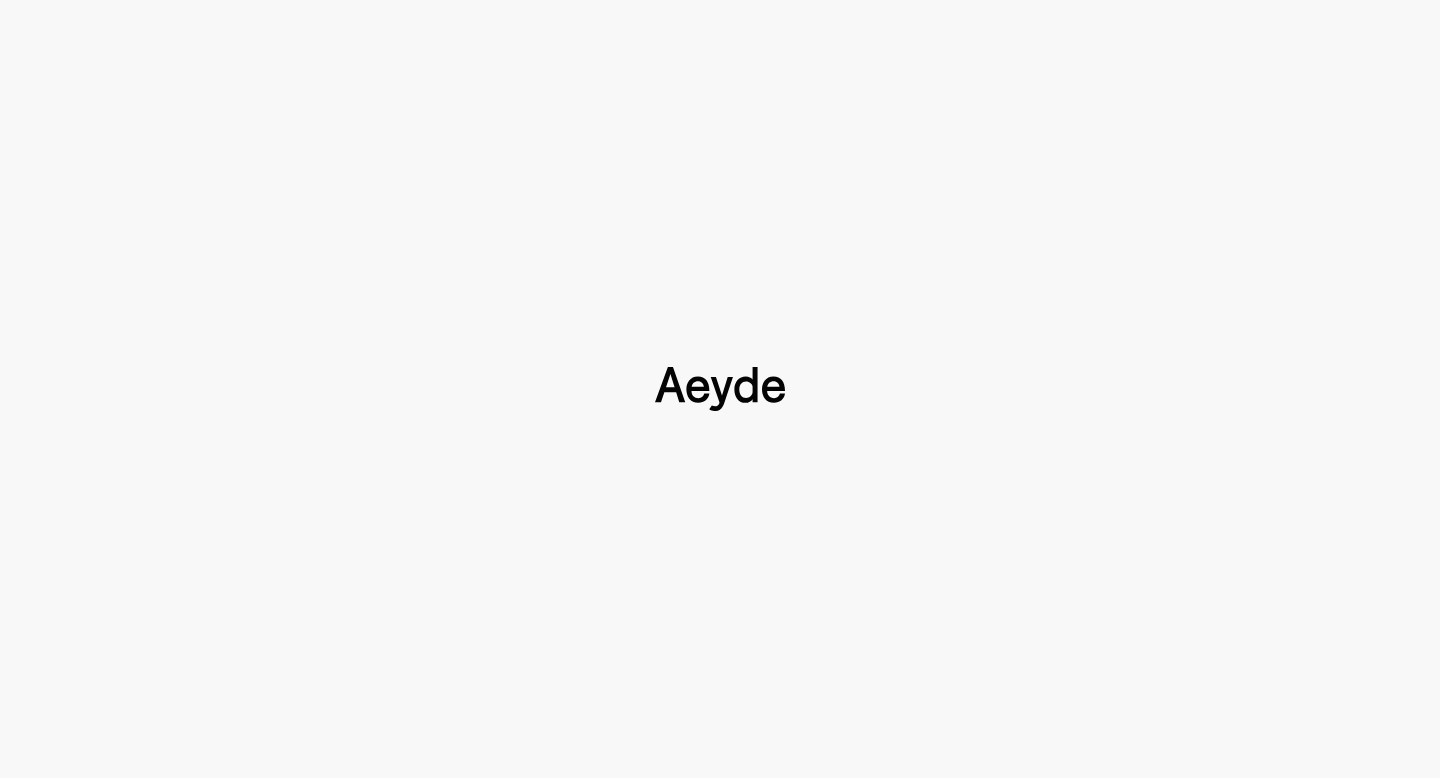 type 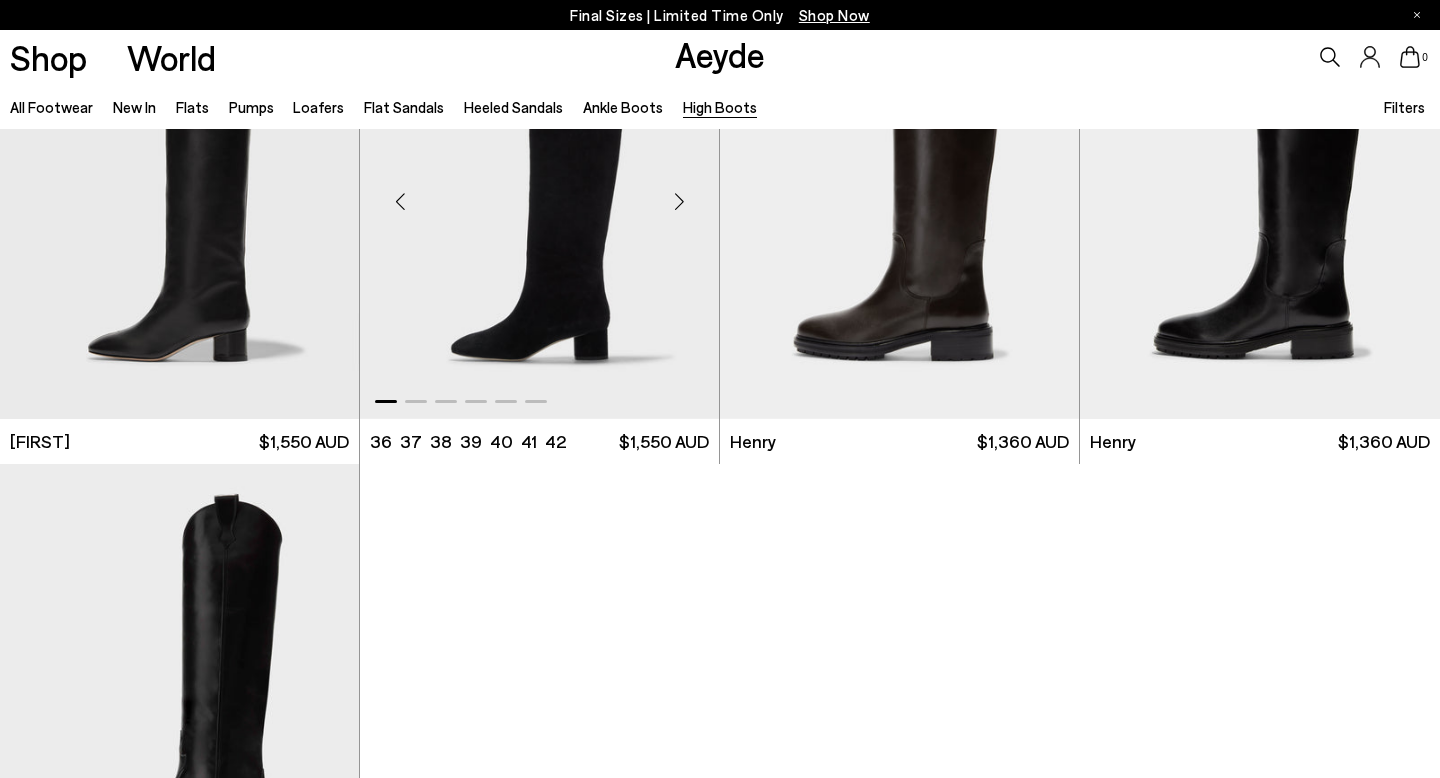 scroll, scrollTop: 530, scrollLeft: 0, axis: vertical 